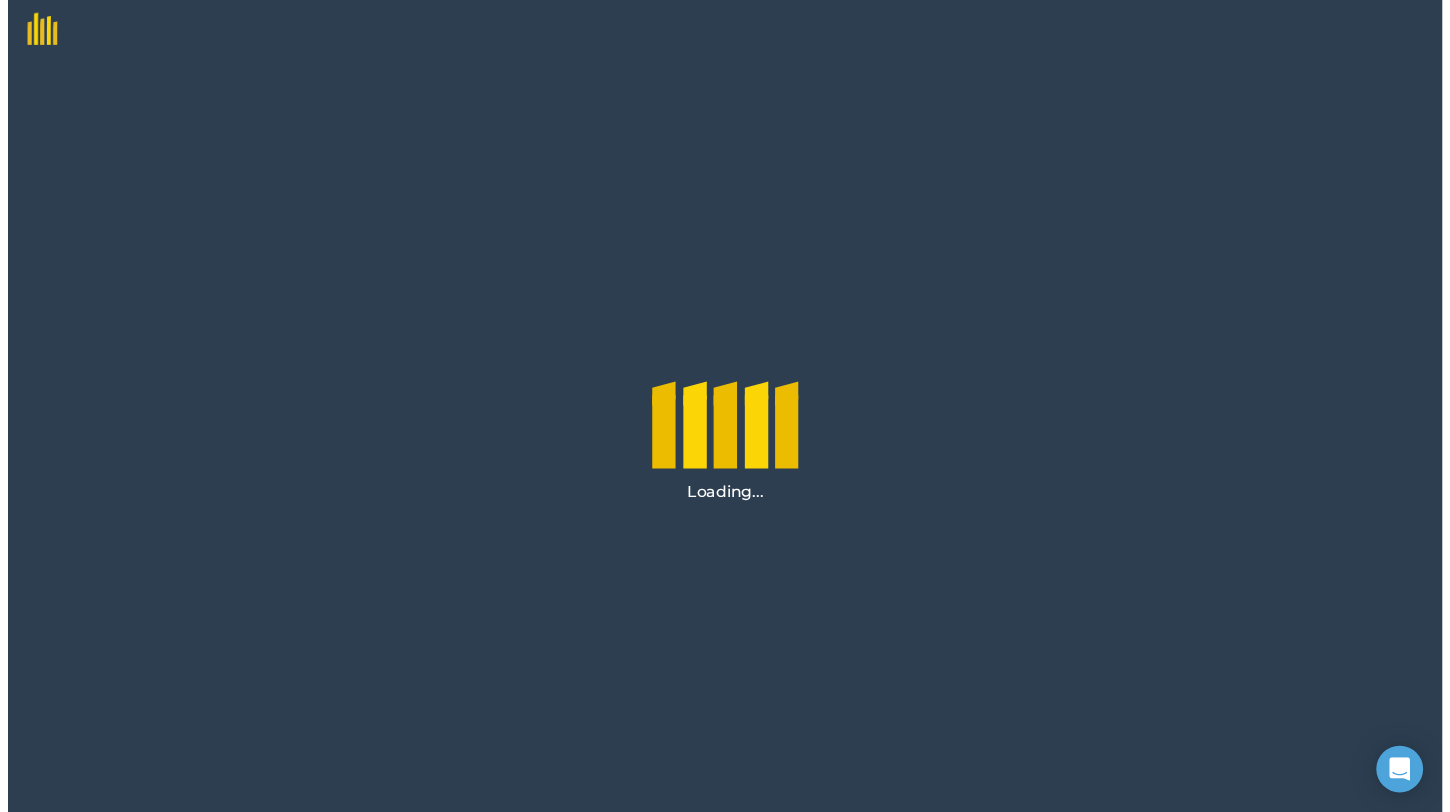 scroll, scrollTop: 0, scrollLeft: 0, axis: both 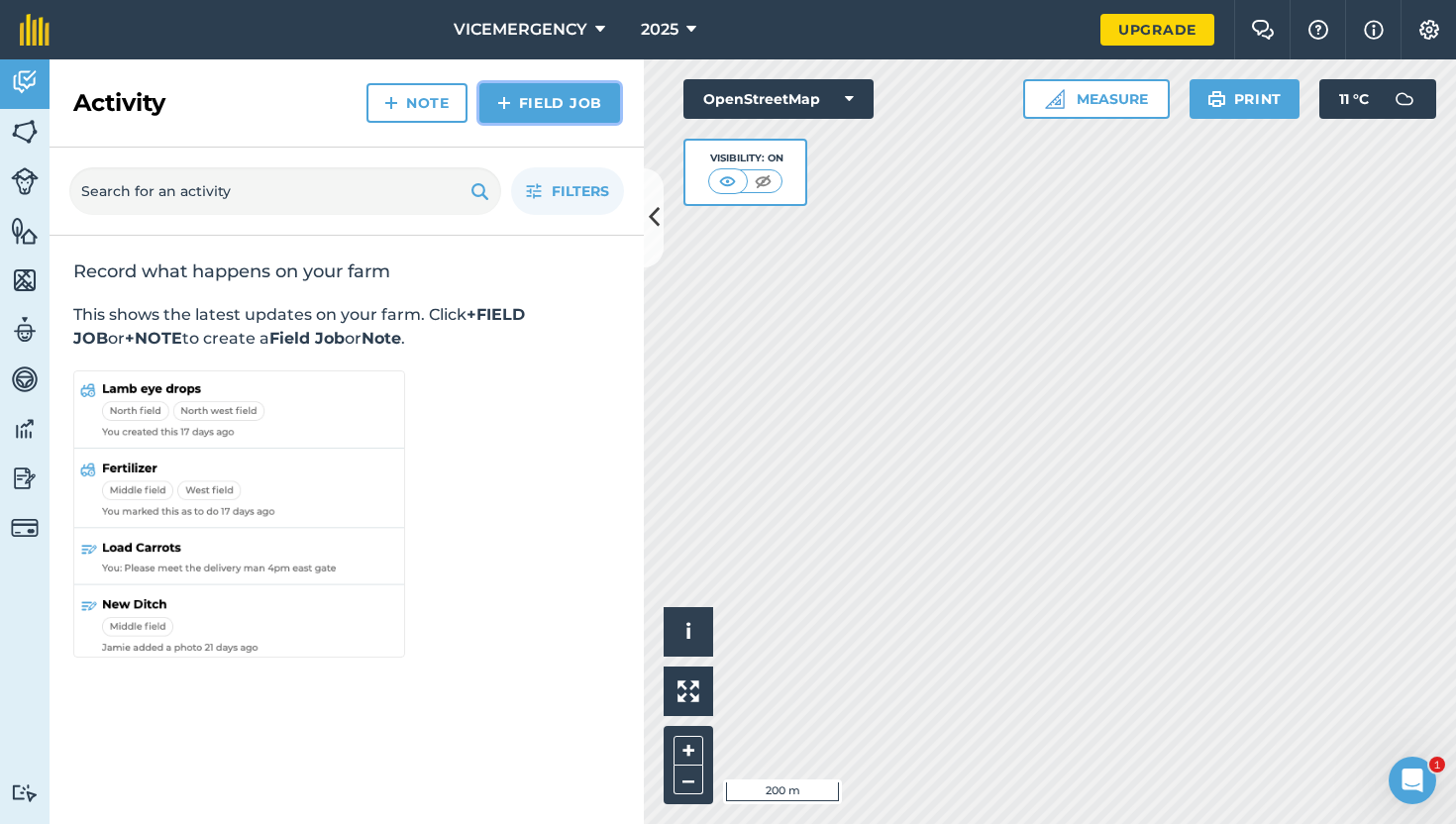click on "Field Job" at bounding box center [550, 103] 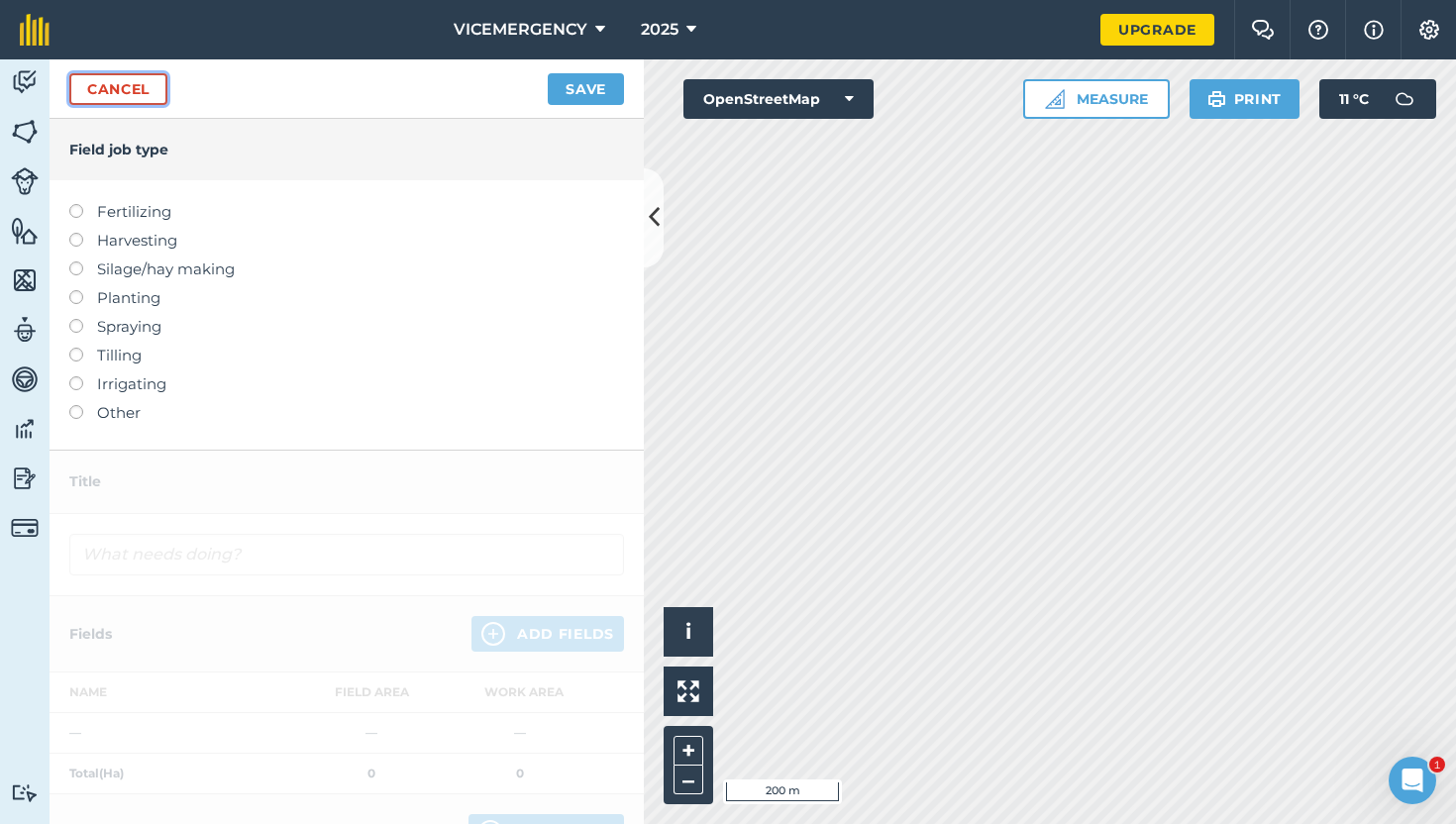 click on "Cancel" at bounding box center (118, 89) 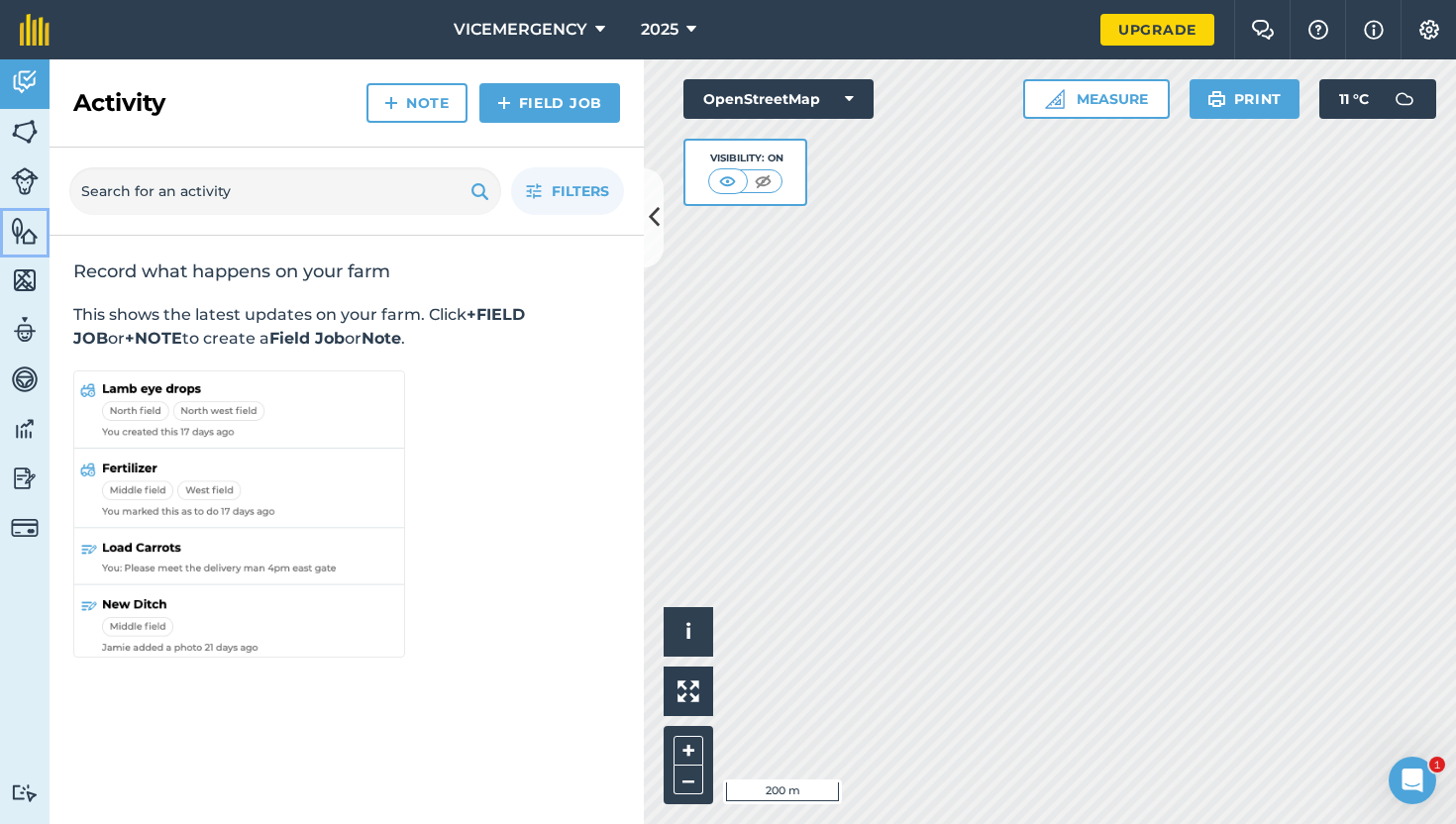 click at bounding box center (25, 231) 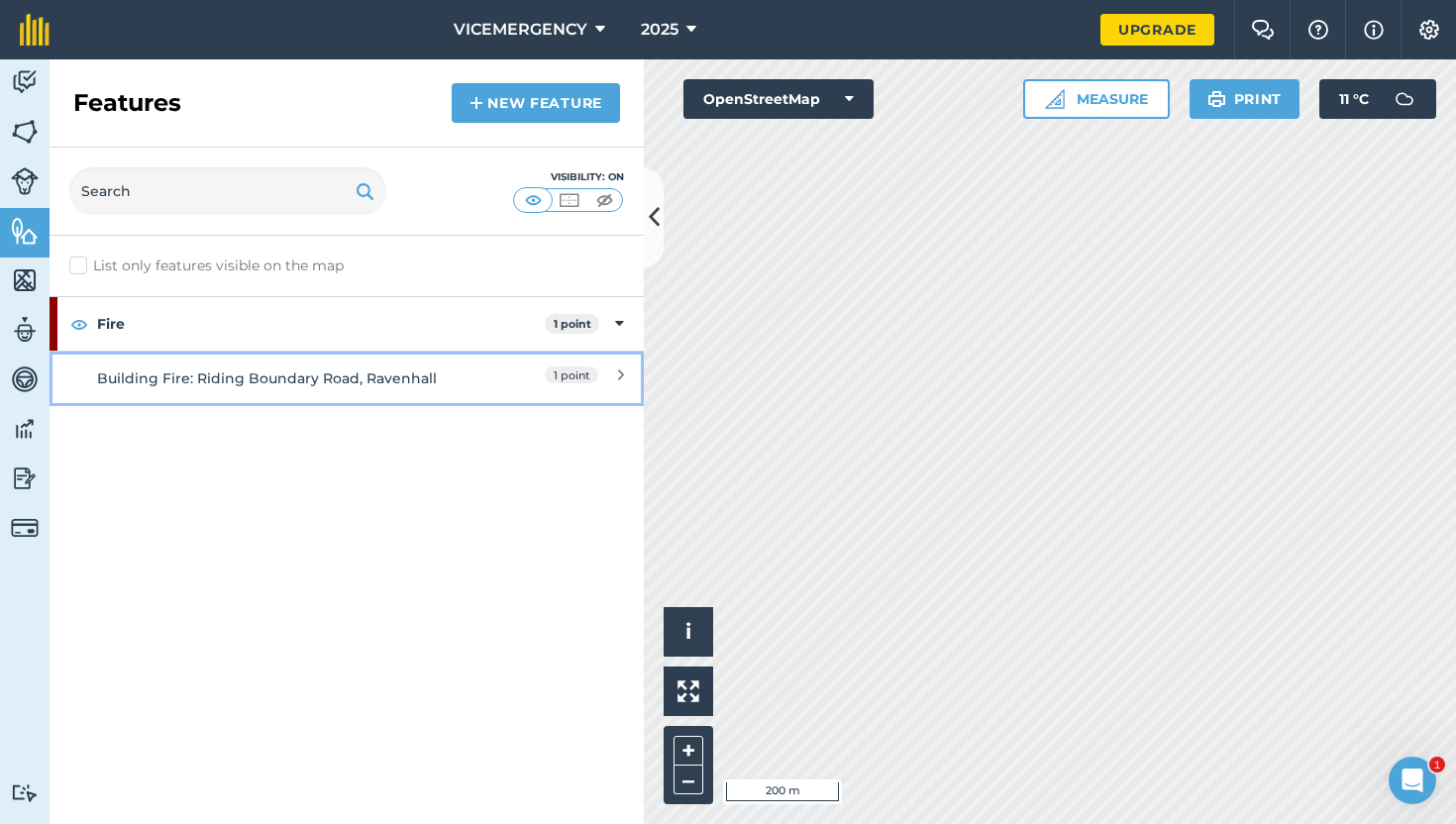 click on "Building Fire: Riding Boundary Road, Ravenhall" at bounding box center (272, 378) 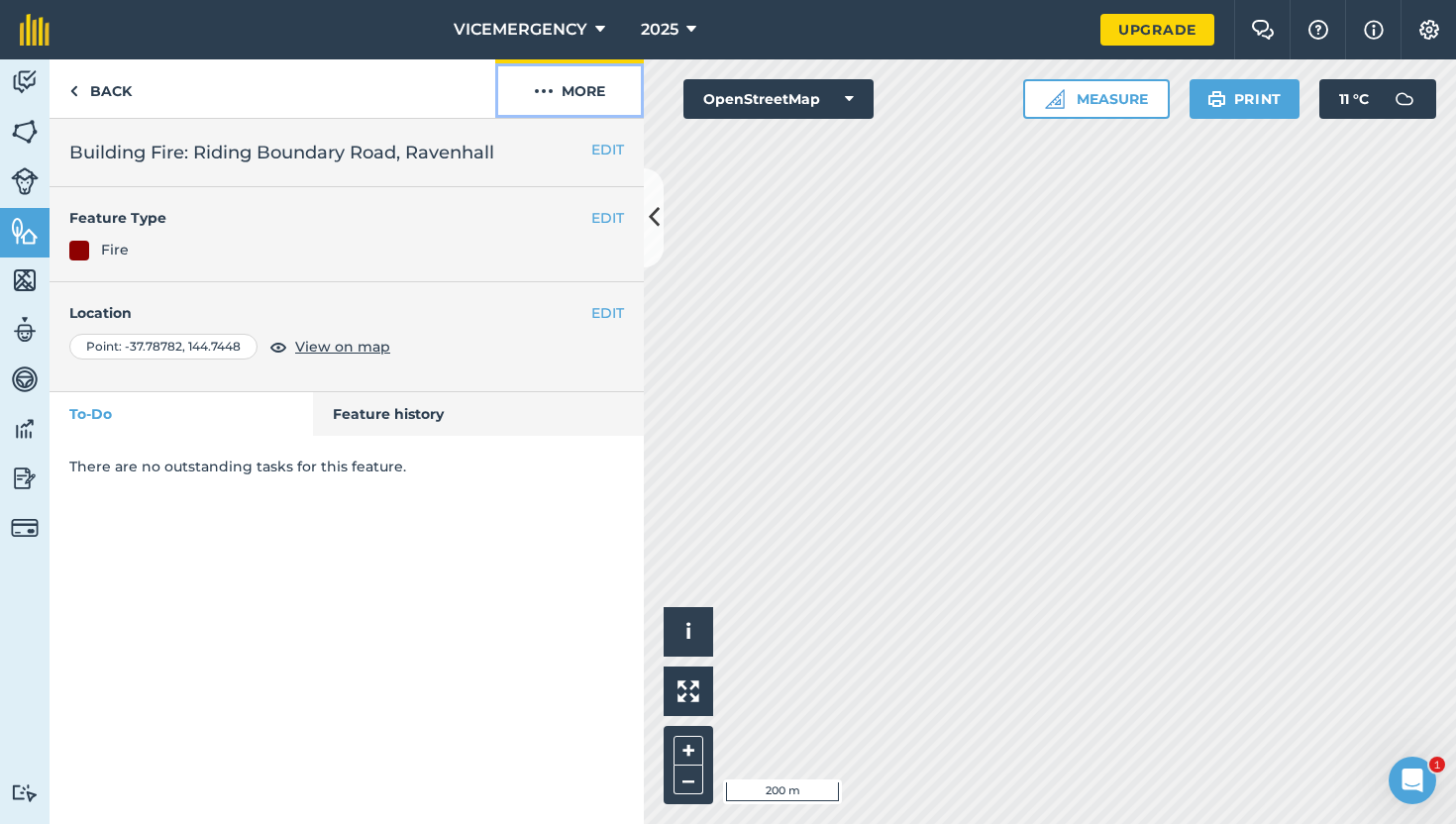 click on "More" at bounding box center (570, 88) 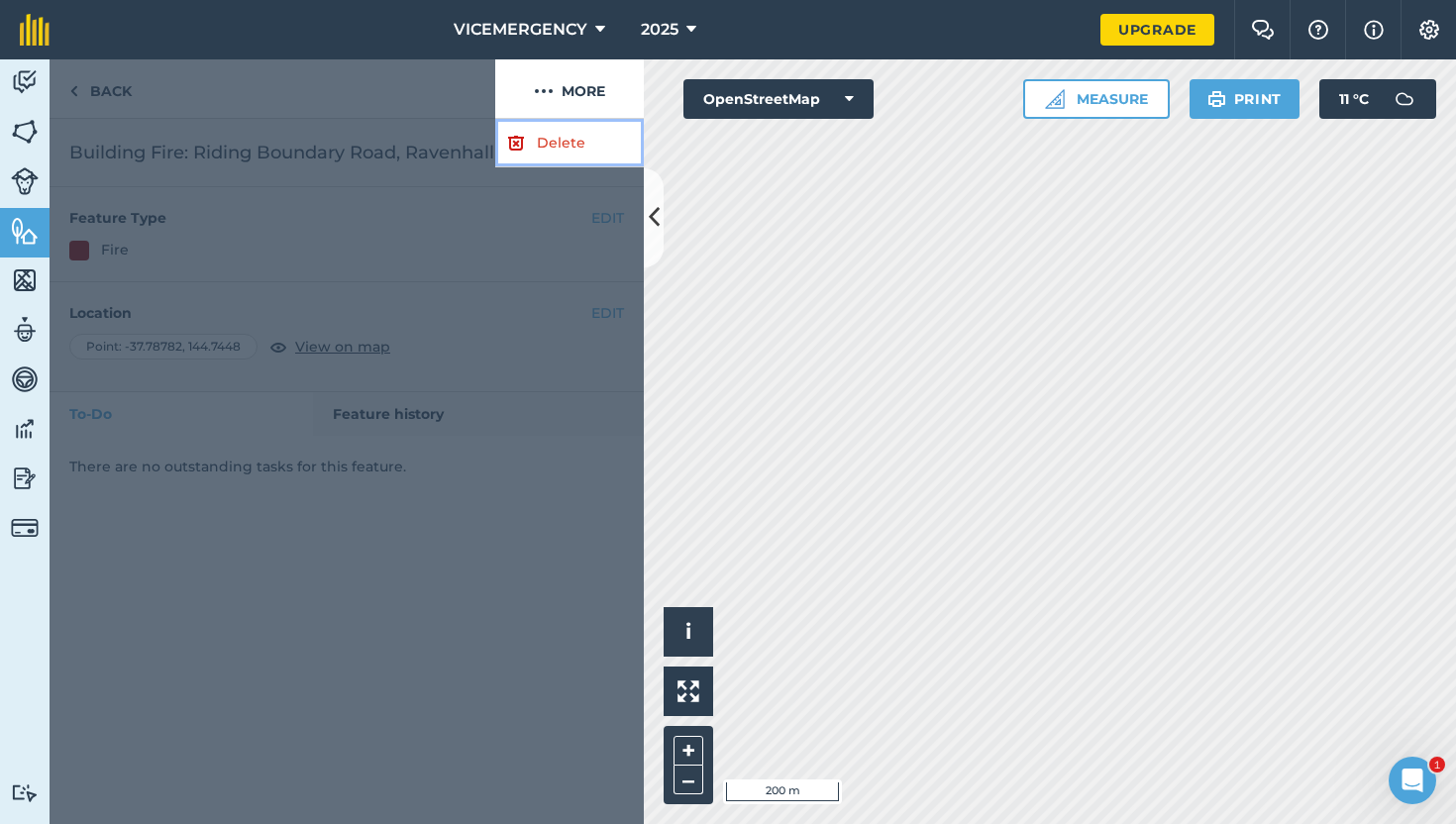 click on "Delete" at bounding box center [570, 143] 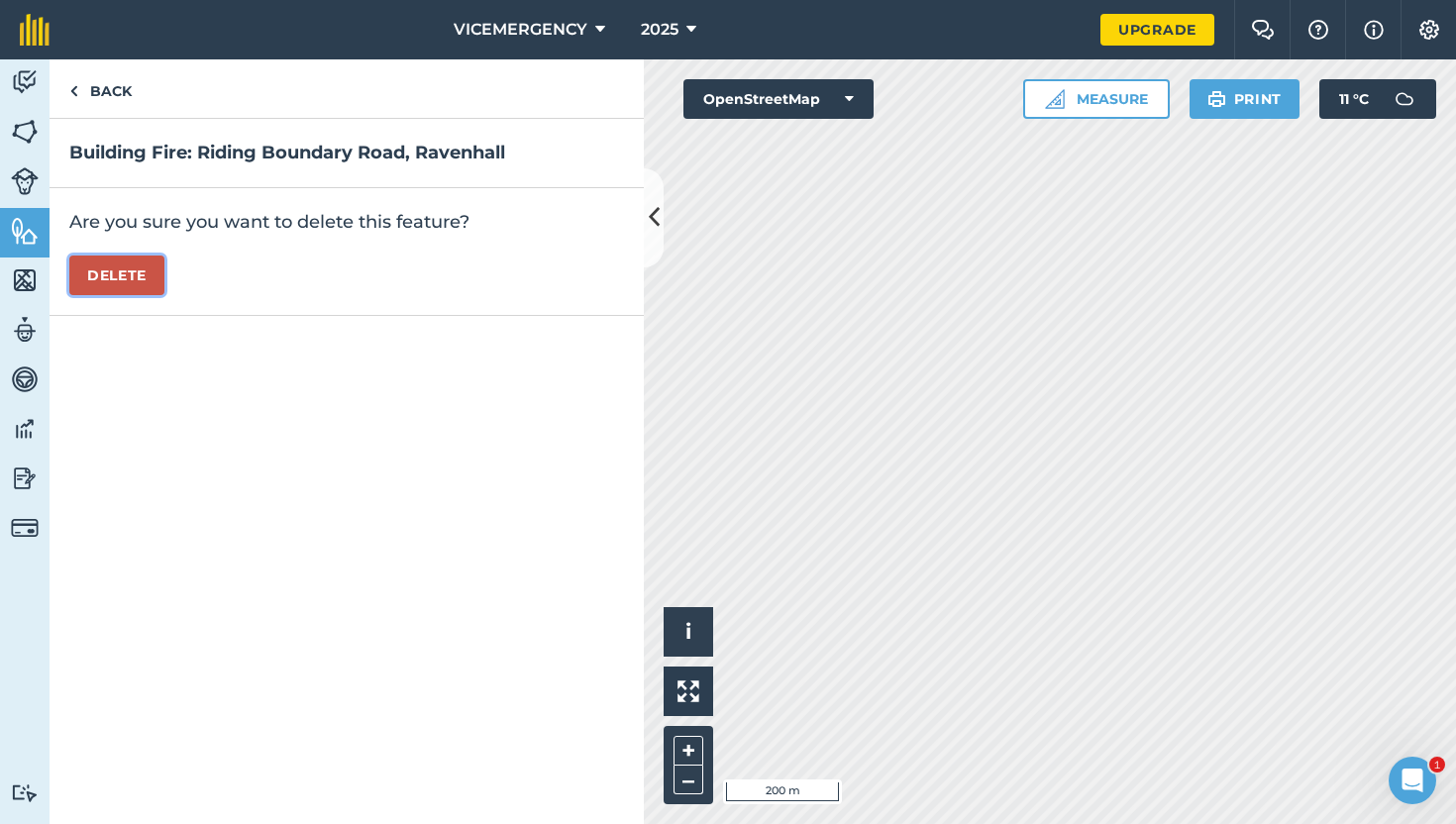 click on "Delete" at bounding box center (117, 275) 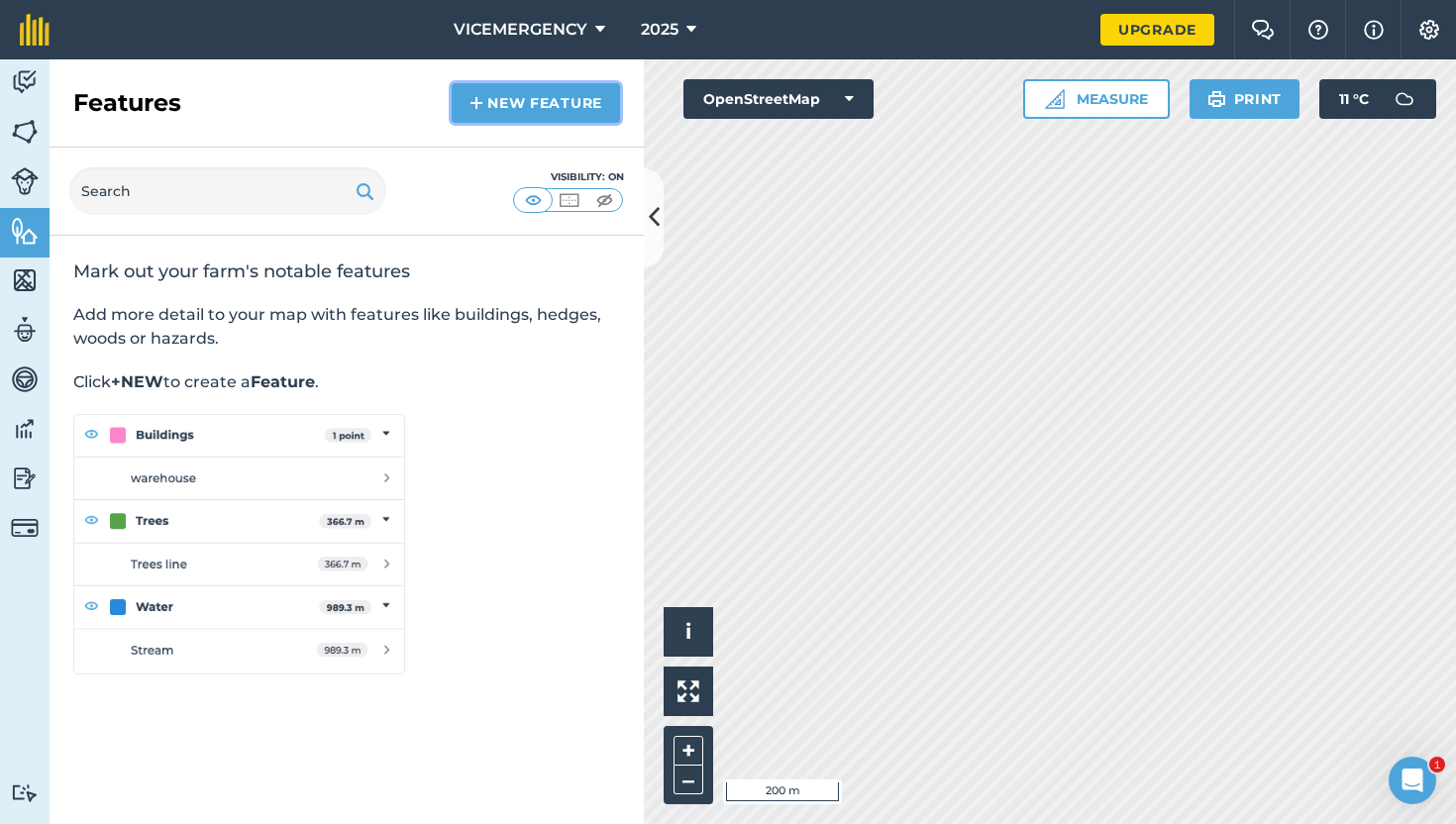 click on "New feature" at bounding box center [536, 103] 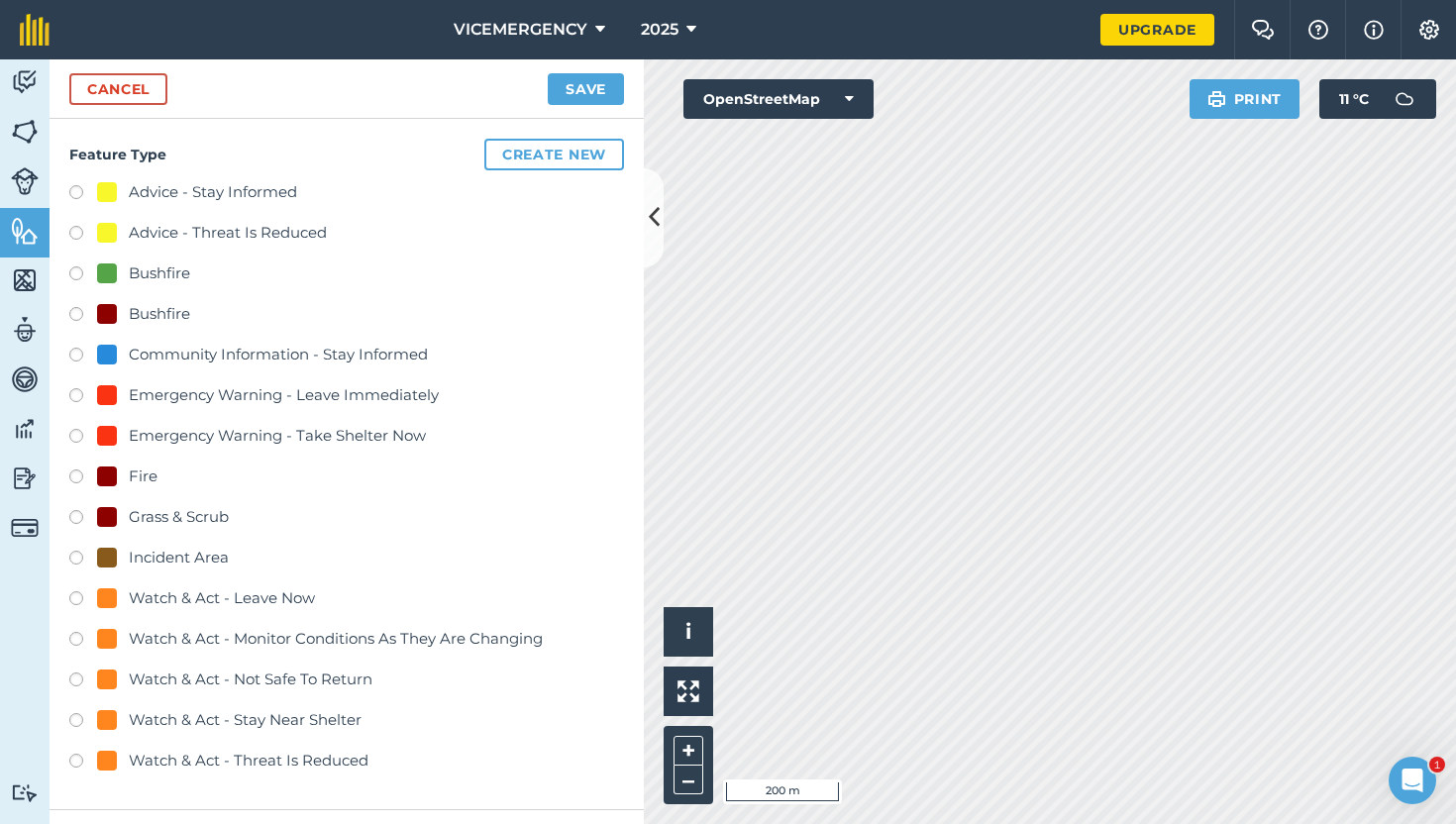 click at bounding box center (83, 317) 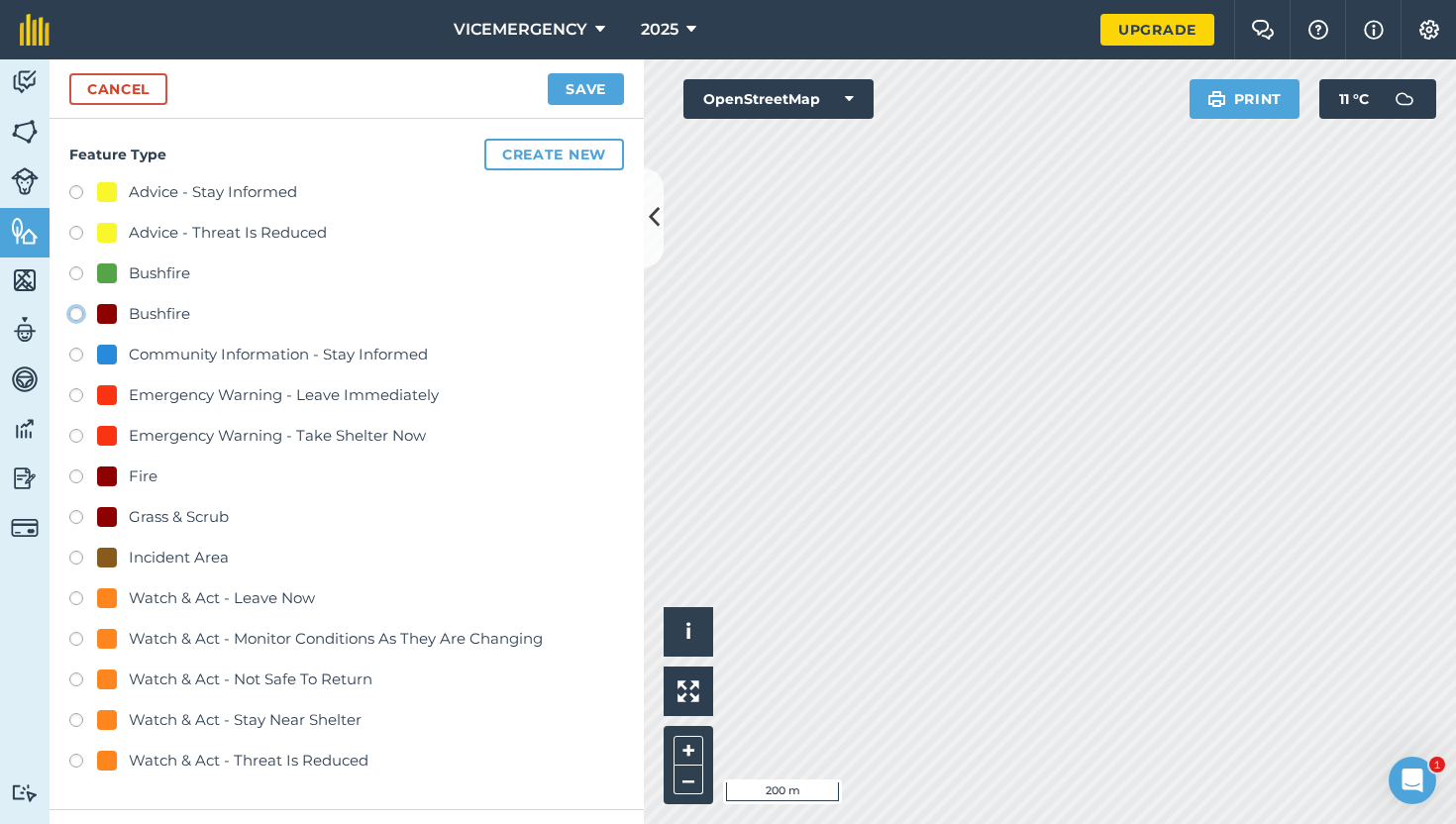 click on "Bushfire" at bounding box center (-9828, 313) 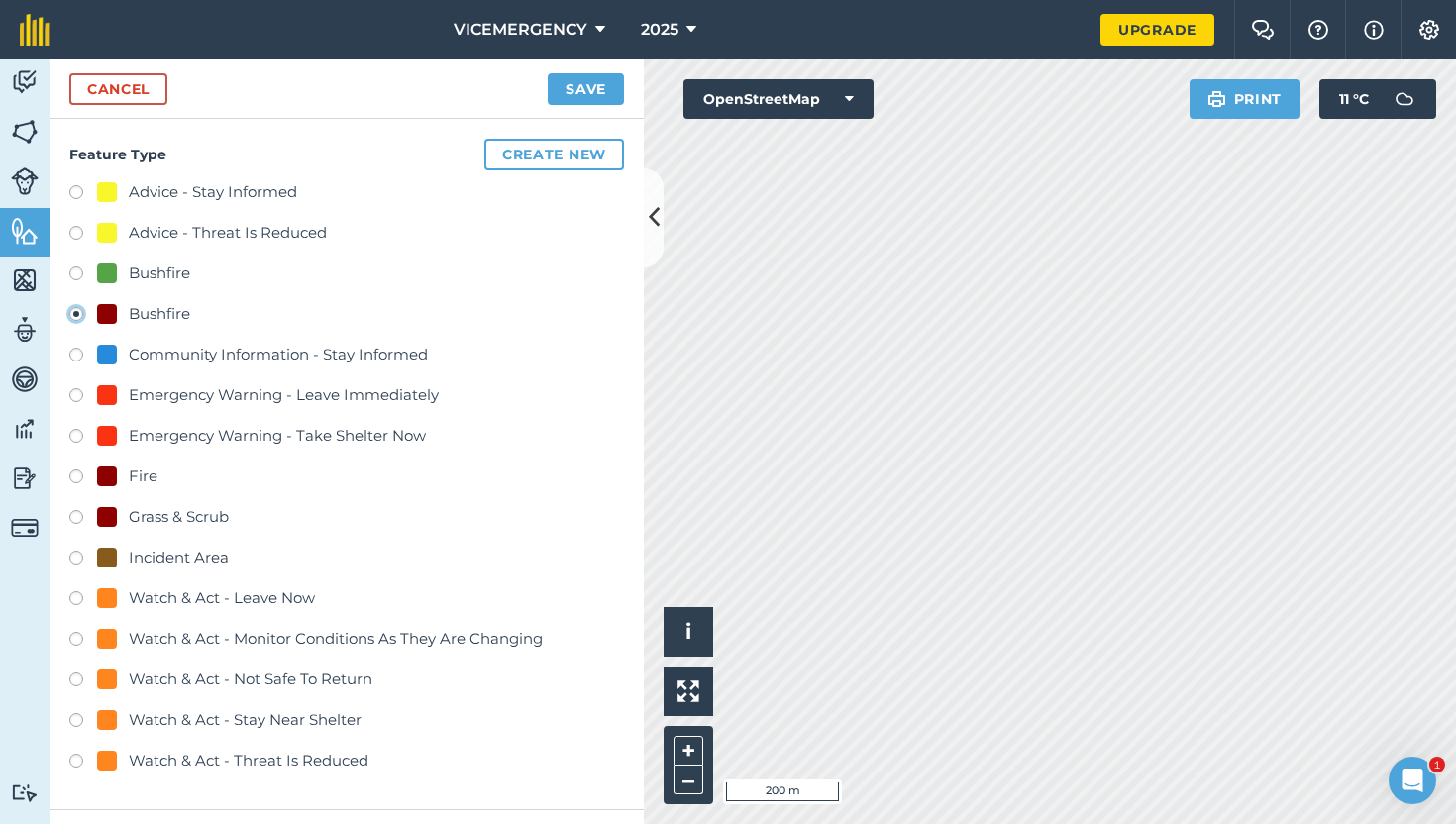 scroll, scrollTop: 286, scrollLeft: 0, axis: vertical 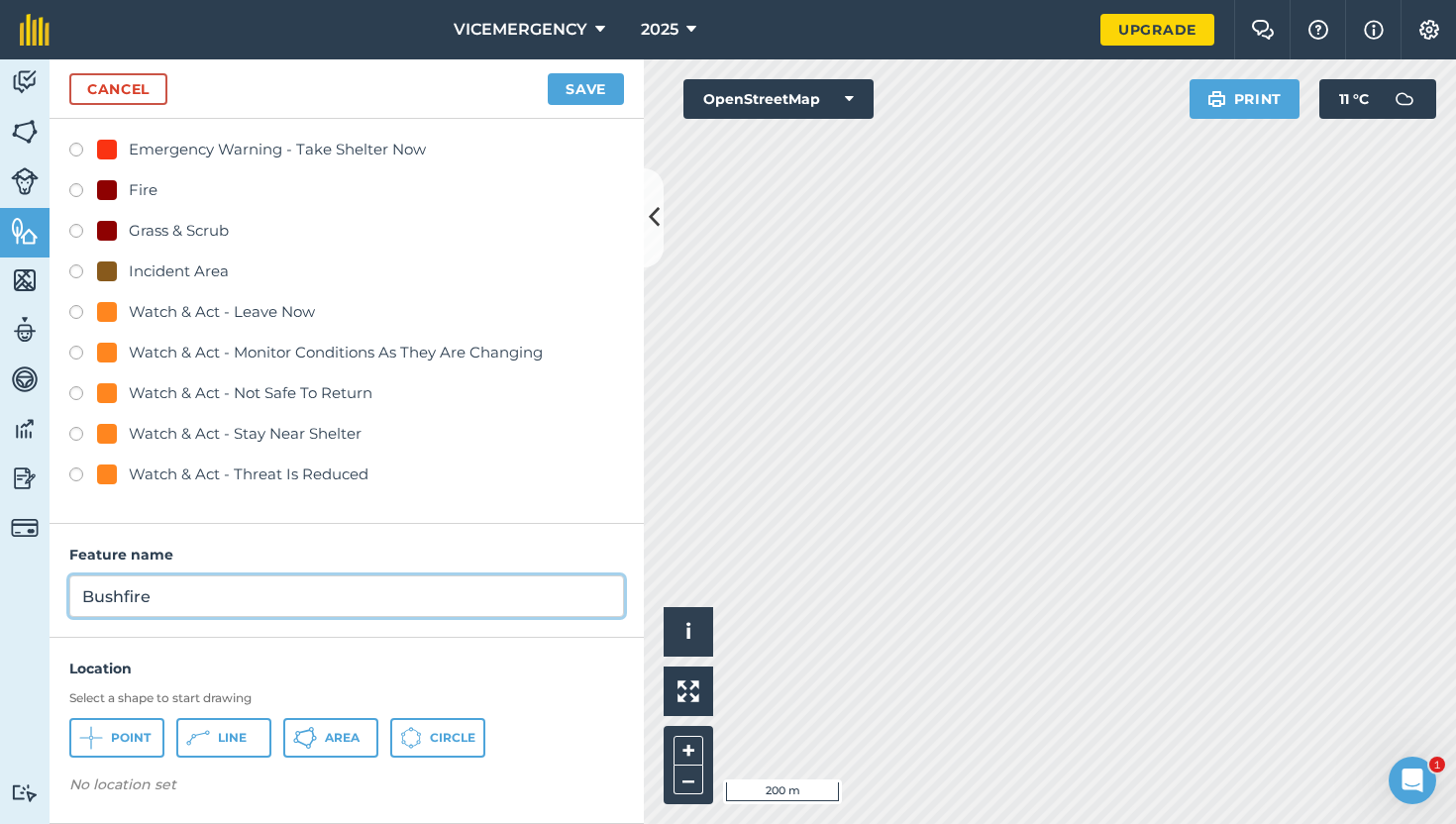 click on "Bushfire" at bounding box center [347, 596] 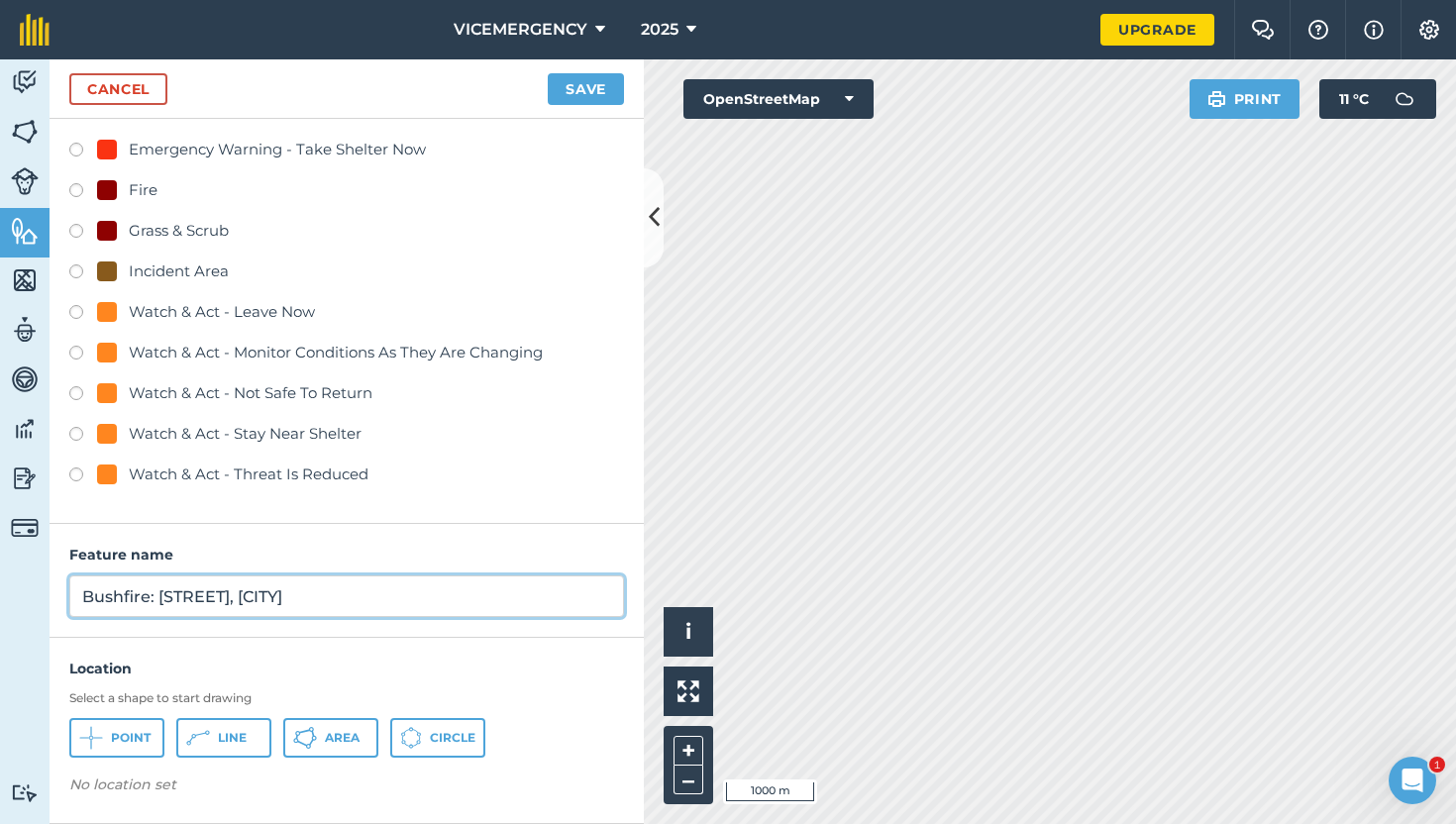 type on "Bushfire: [STREET], [CITY]" 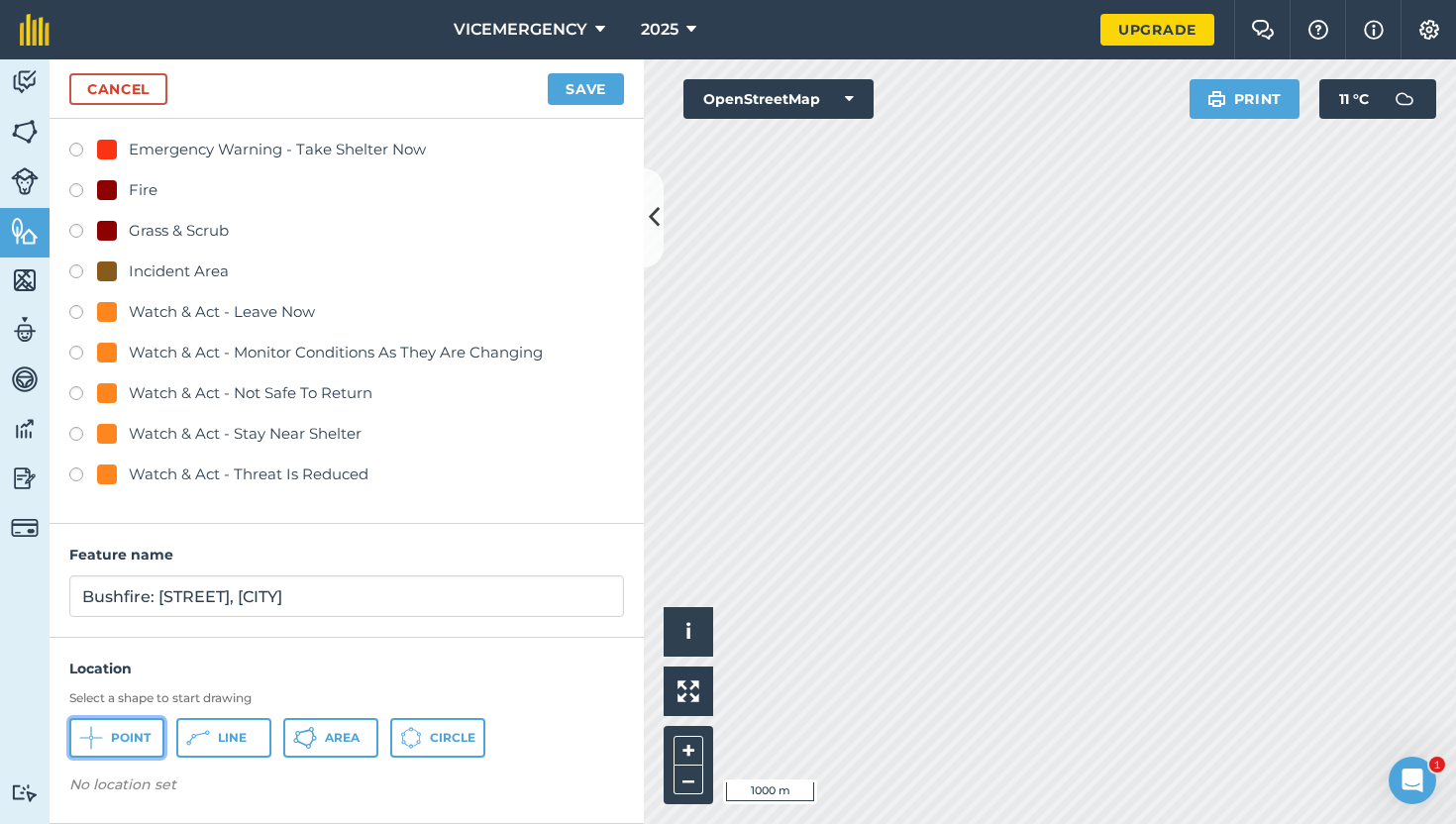 click on "Point" at bounding box center [117, 738] 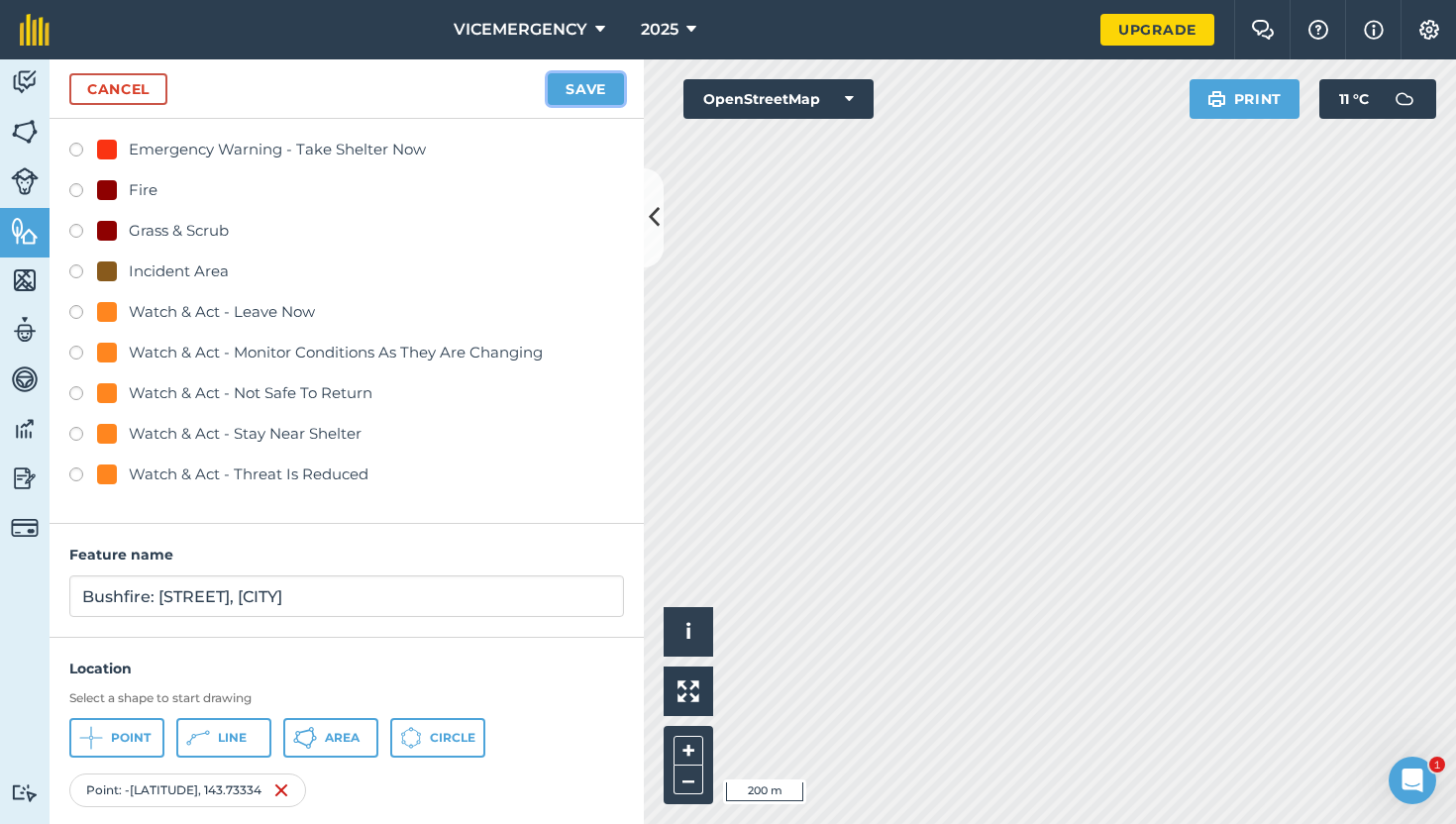 click on "Save" at bounding box center [585, 89] 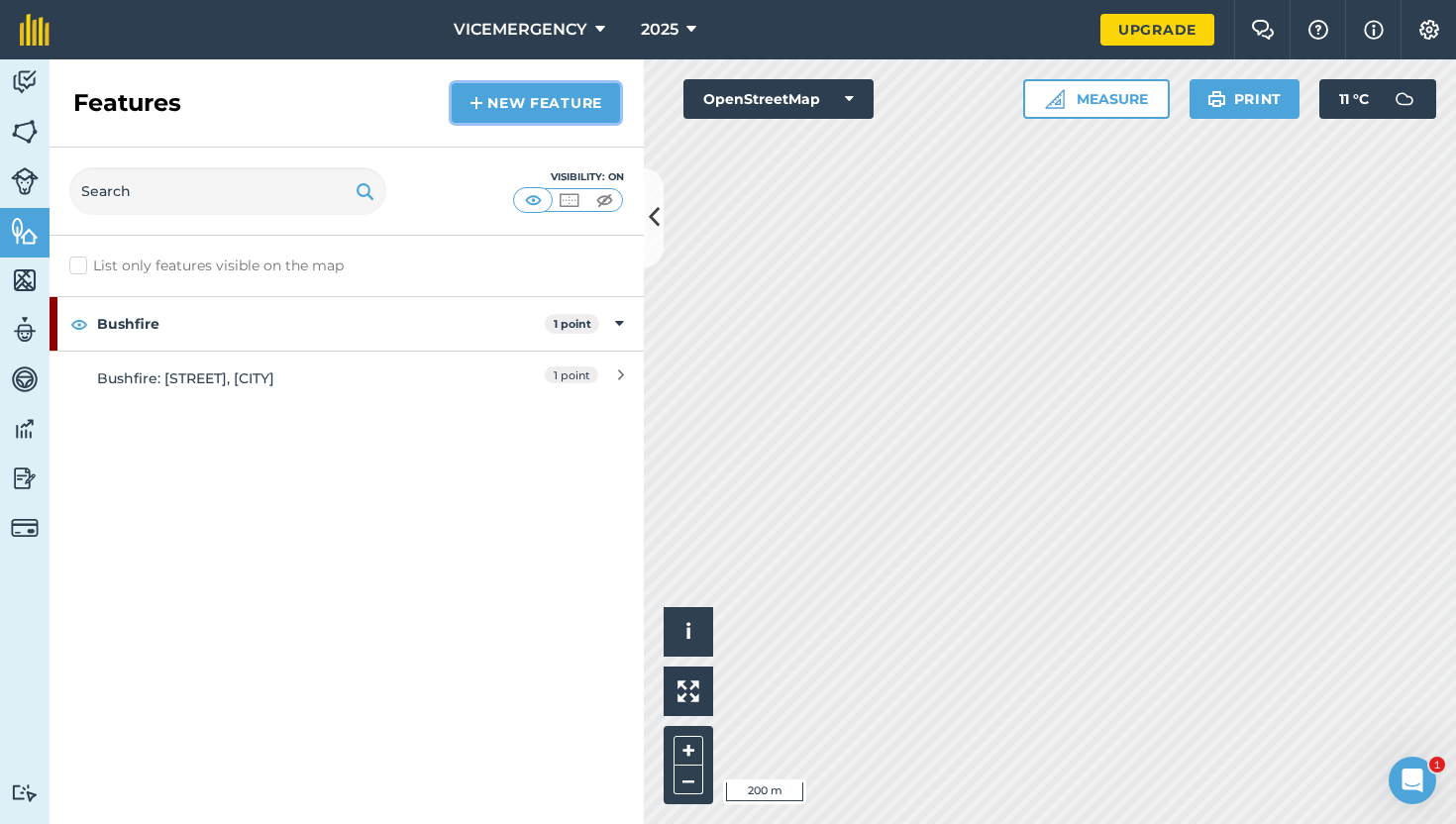 click on "New feature" at bounding box center (536, 103) 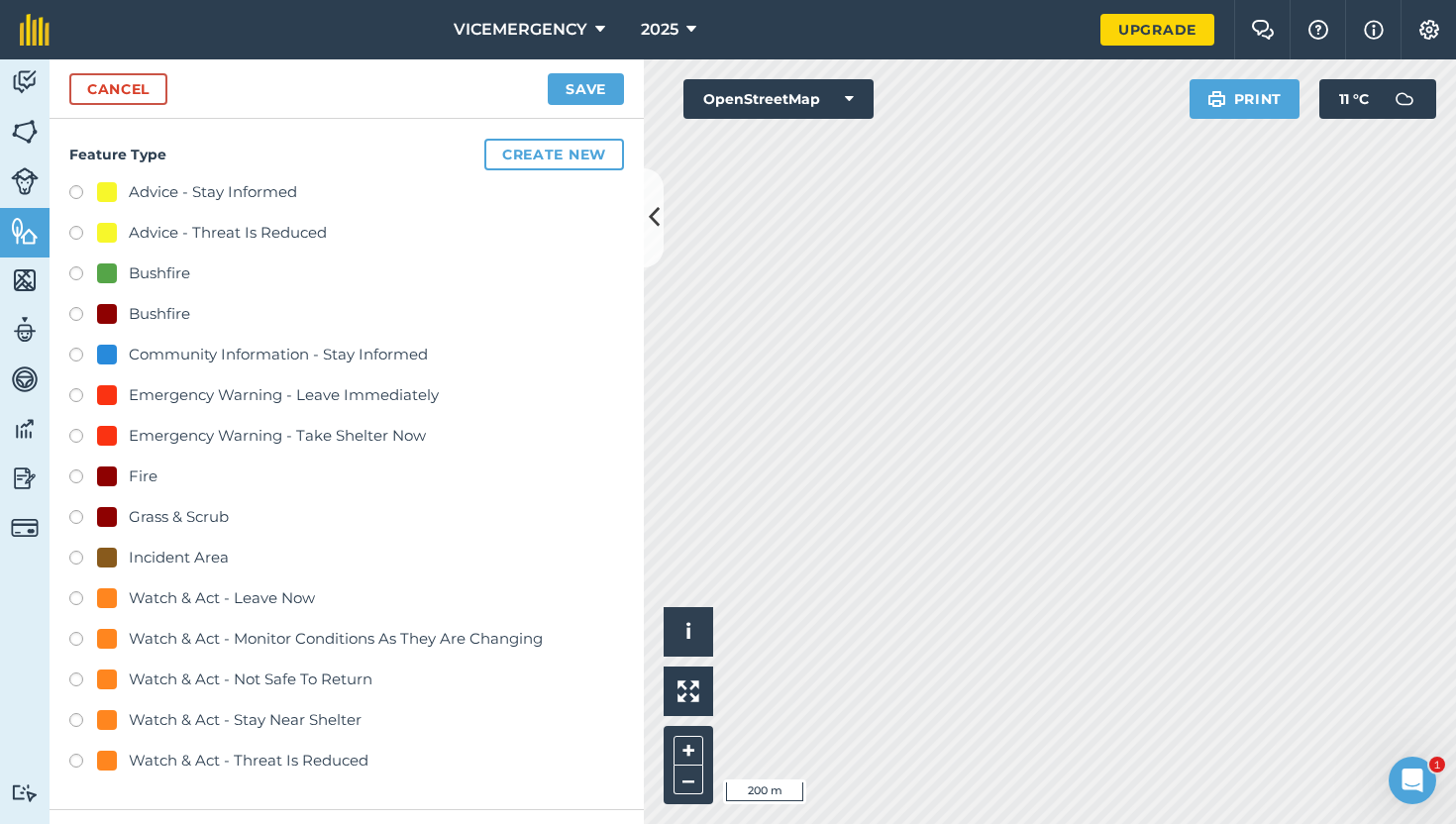 click at bounding box center [83, 520] 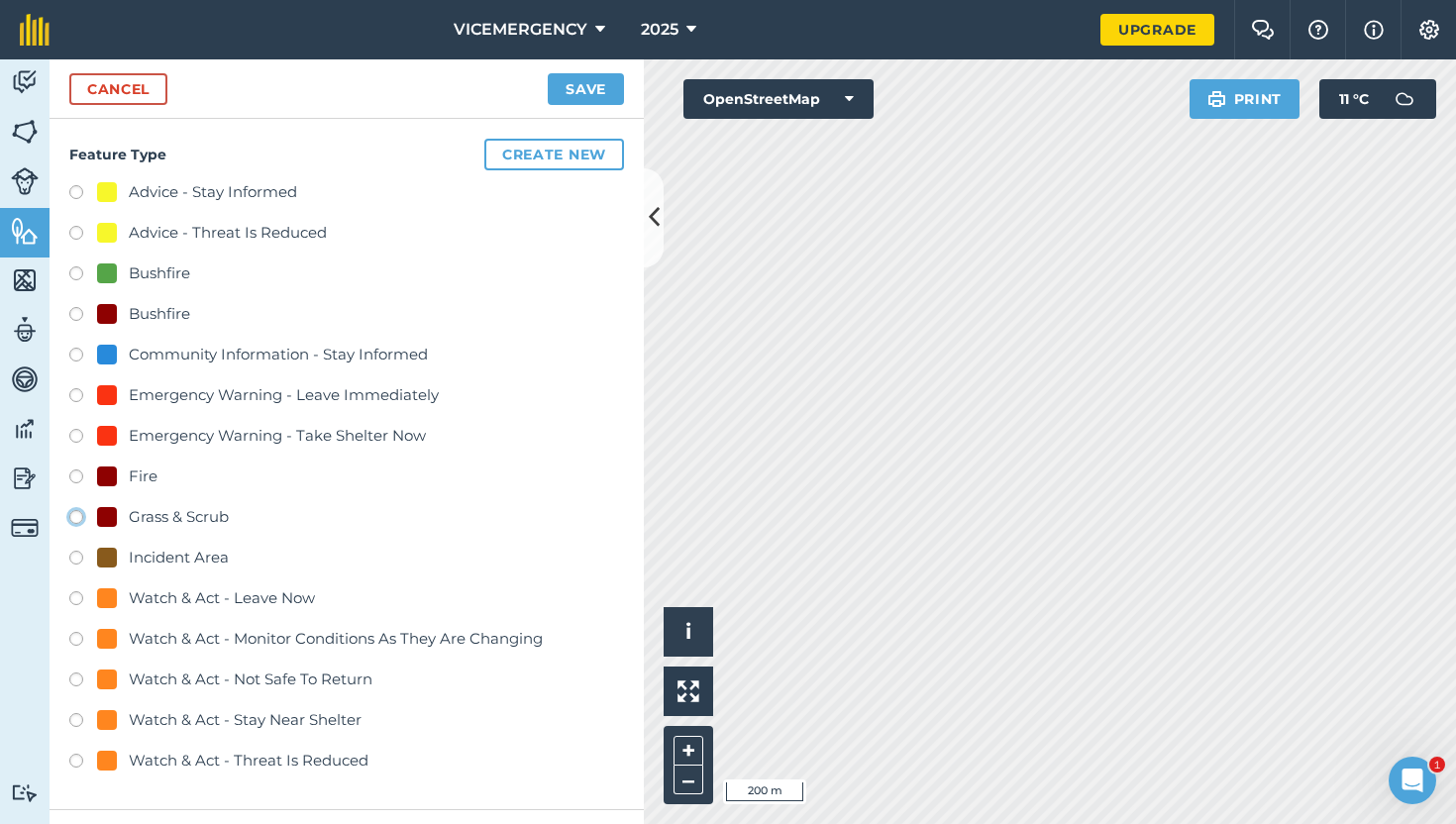 click on "Grass & Scrub" at bounding box center [-9828, 516] 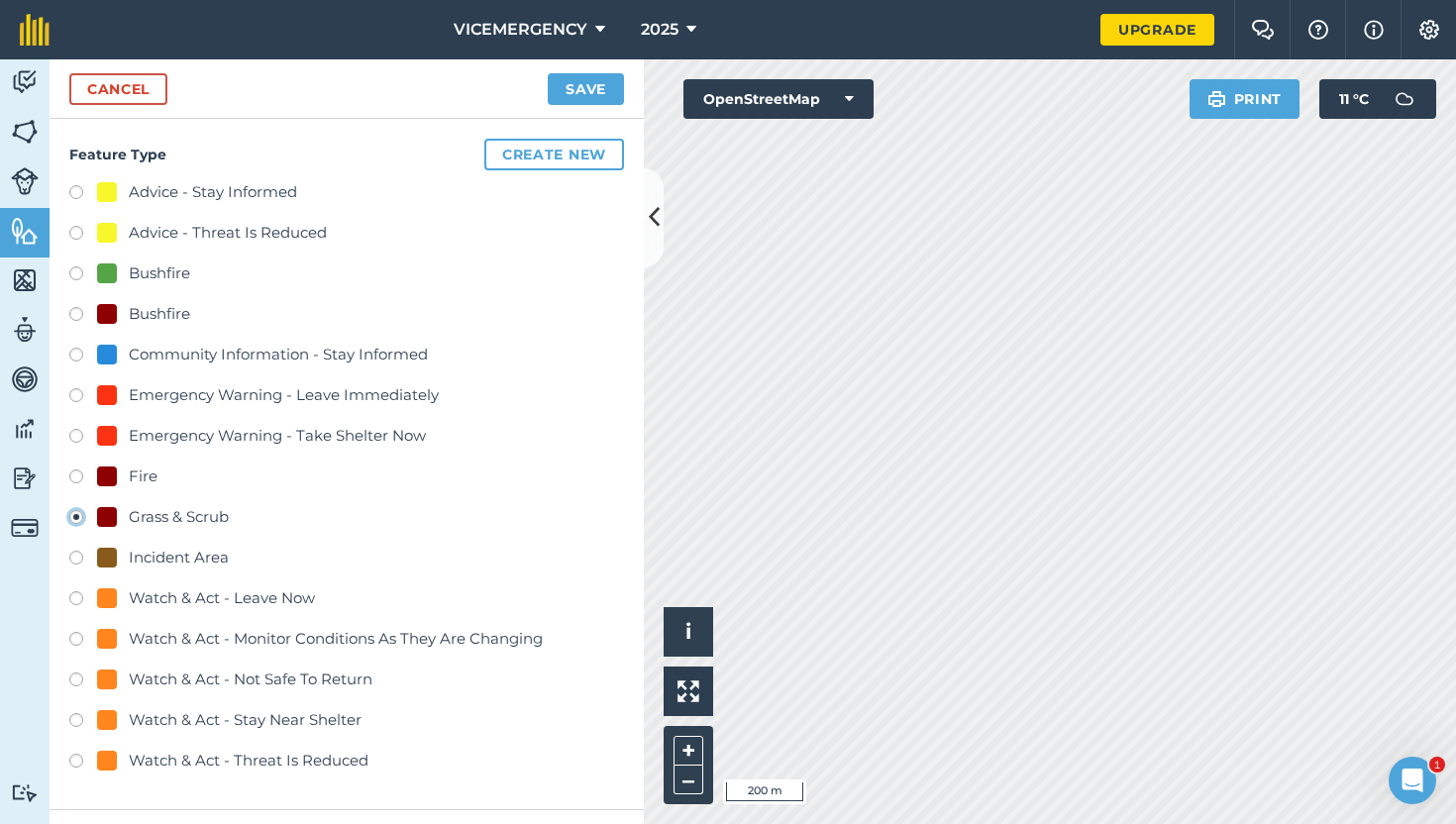 scroll, scrollTop: 286, scrollLeft: 0, axis: vertical 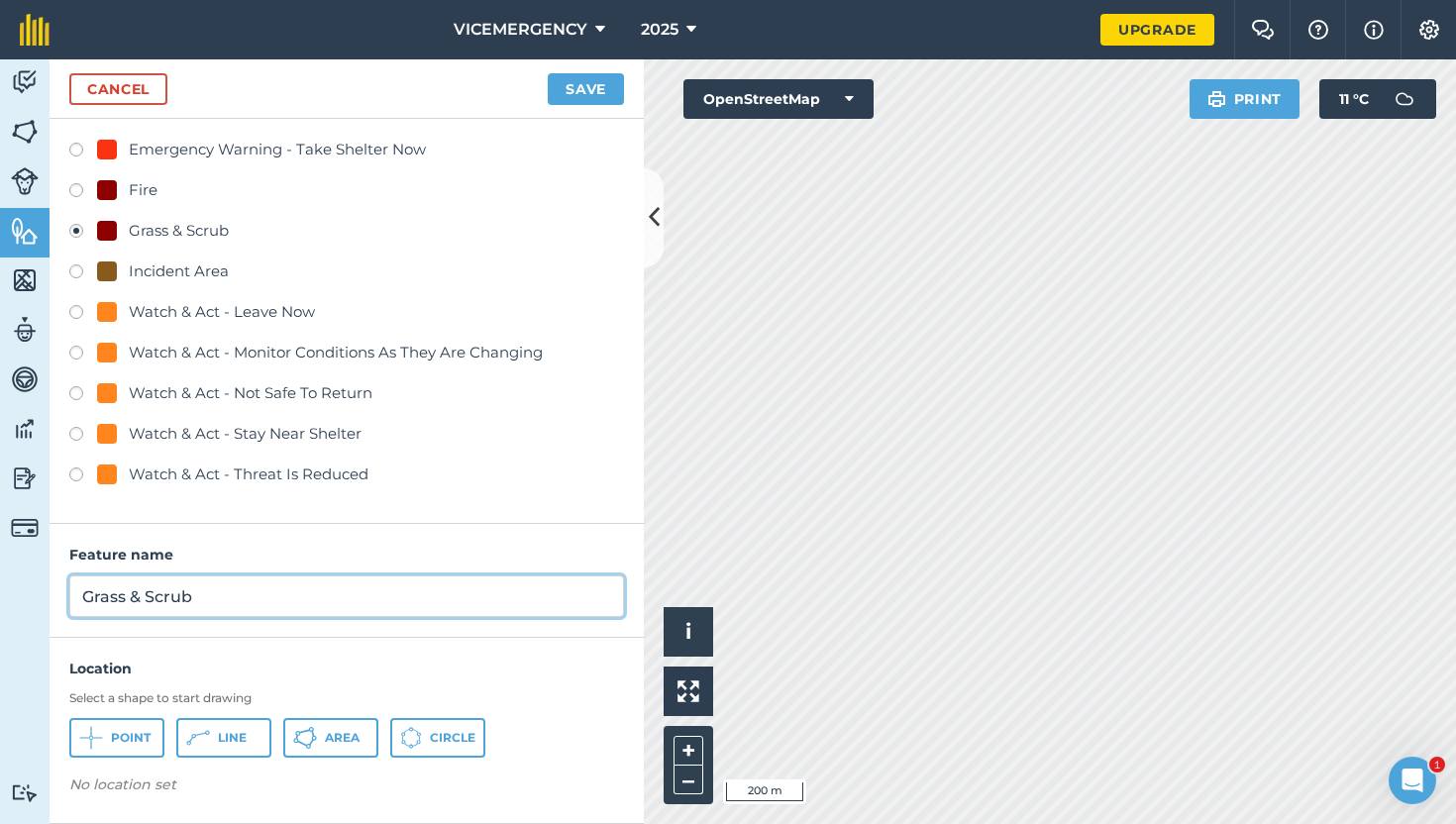 click on "Grass & Scrub" at bounding box center (347, 596) 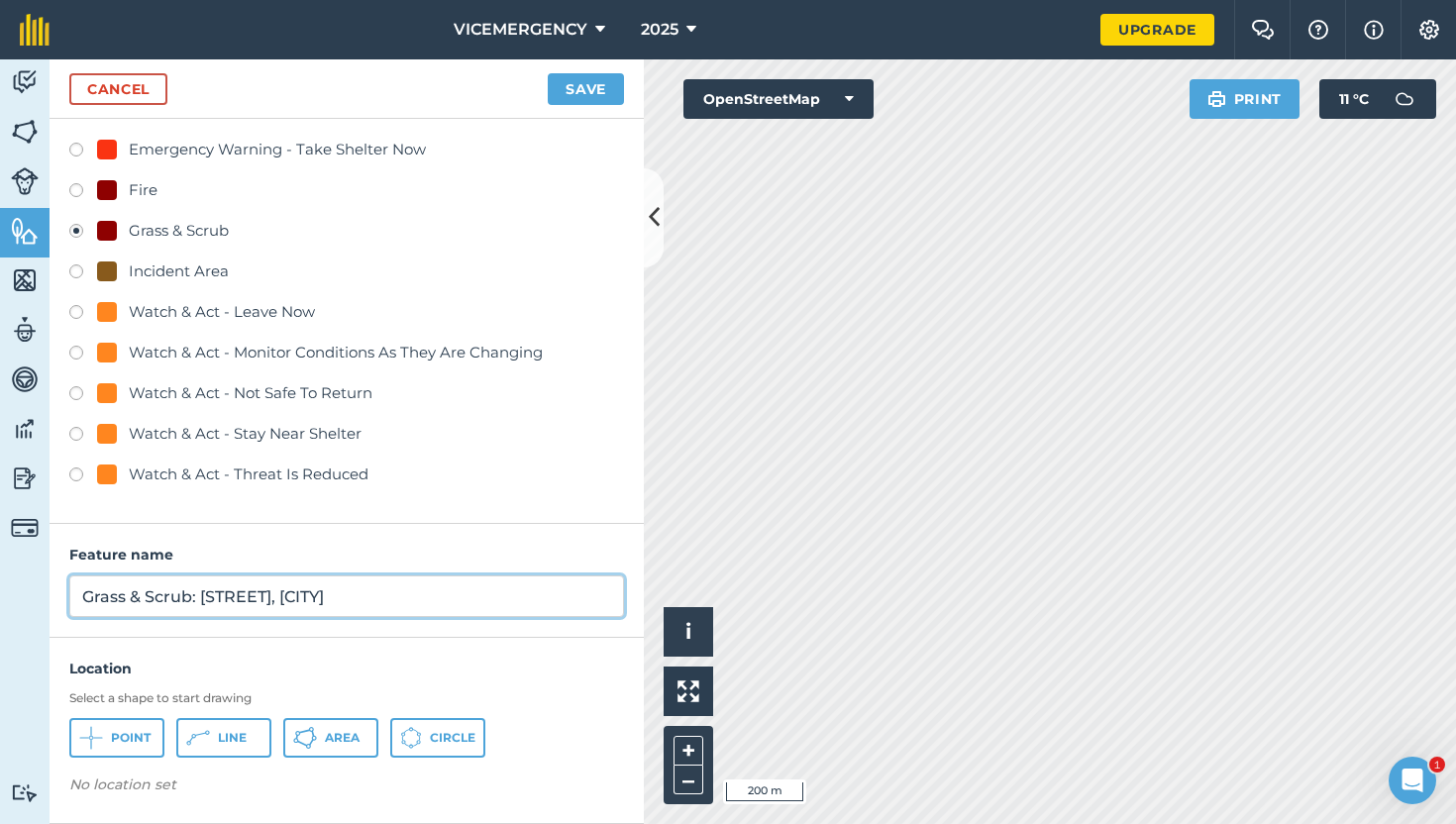 type on "Grass & Scrub: [STREET], [CITY]" 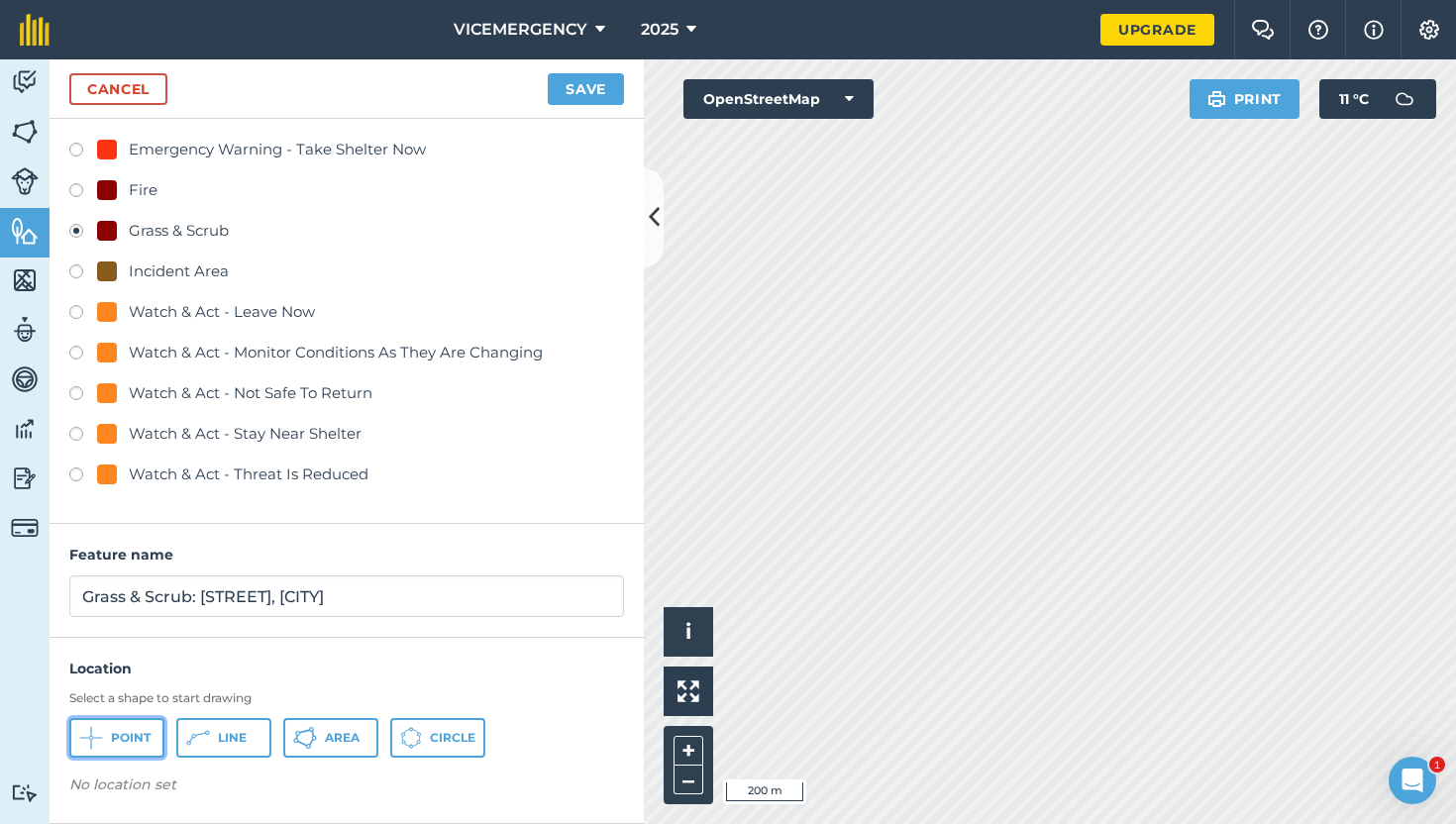 click on "Point" at bounding box center [117, 738] 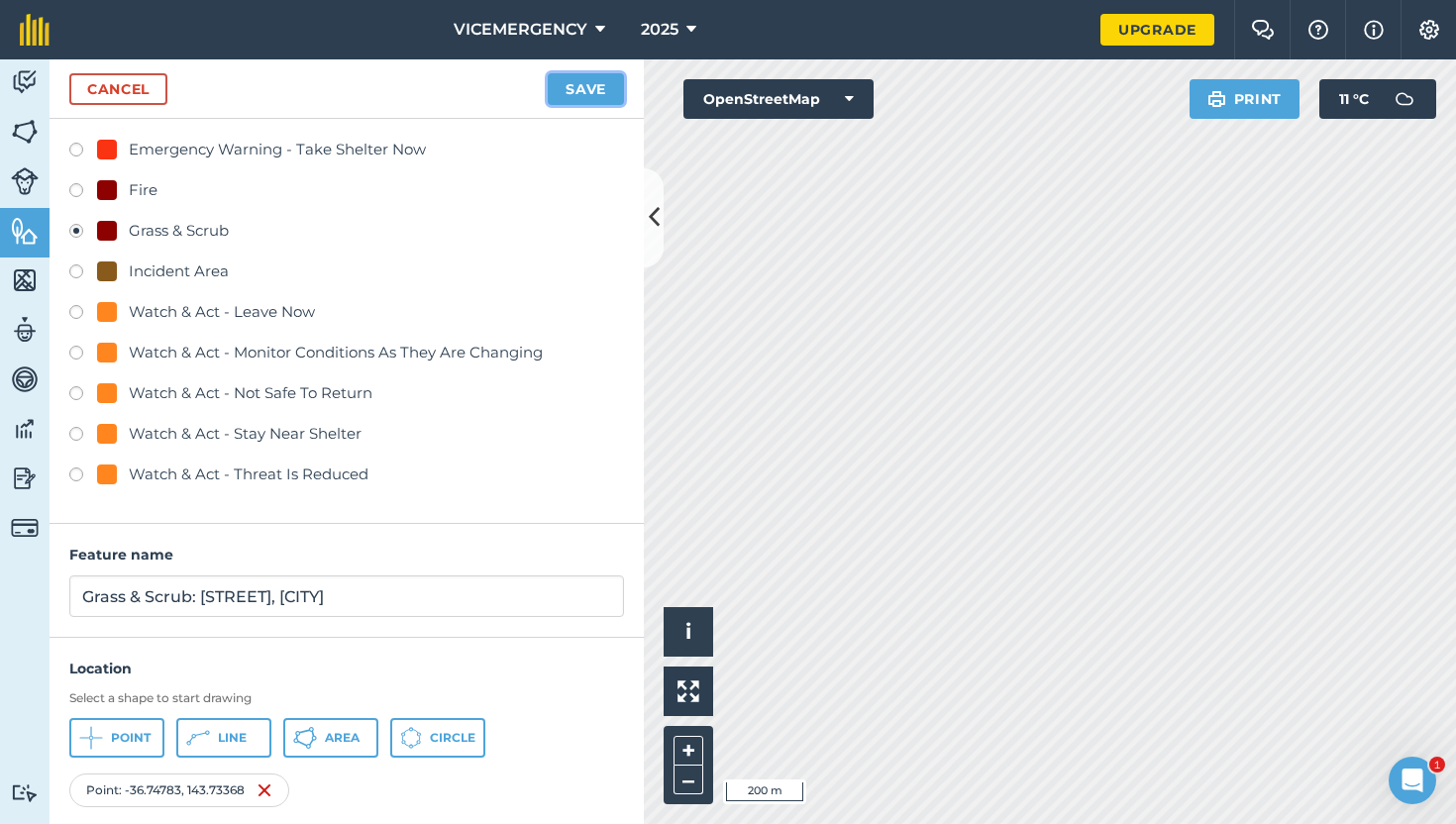 click on "Save" at bounding box center (585, 89) 